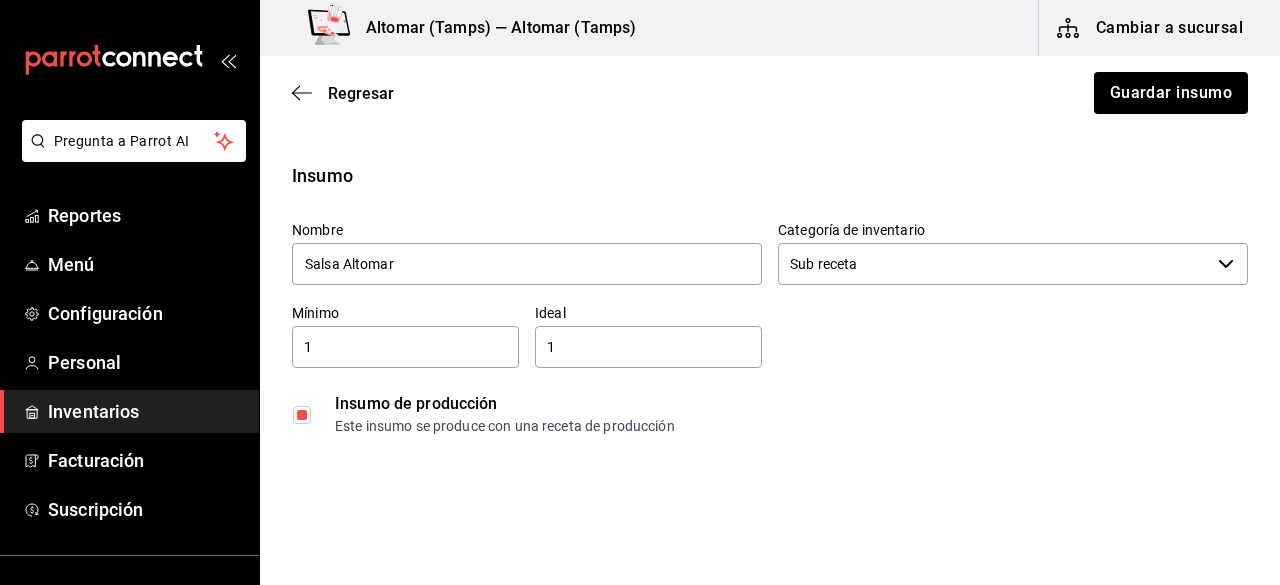 scroll, scrollTop: 0, scrollLeft: 0, axis: both 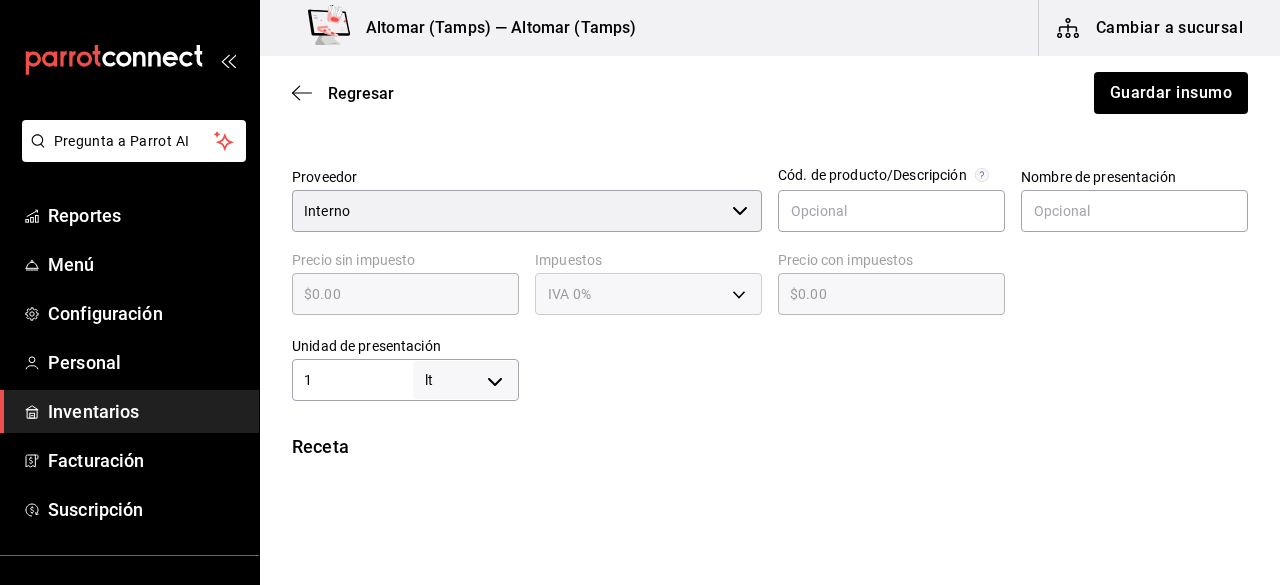 click on "1" at bounding box center [352, 380] 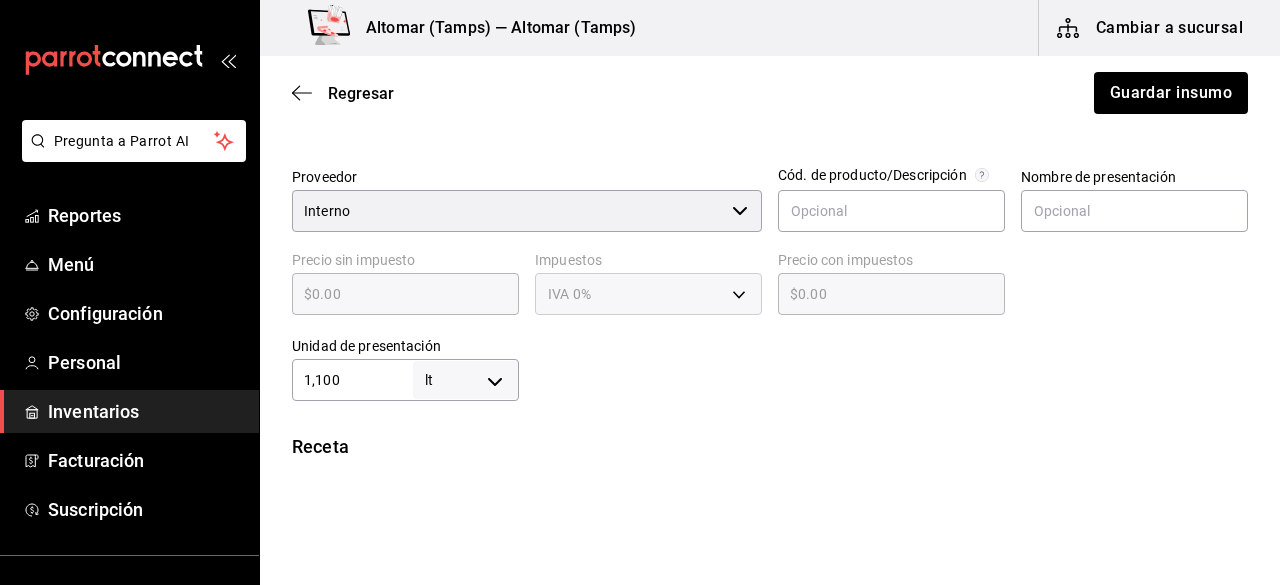 type on "1,100" 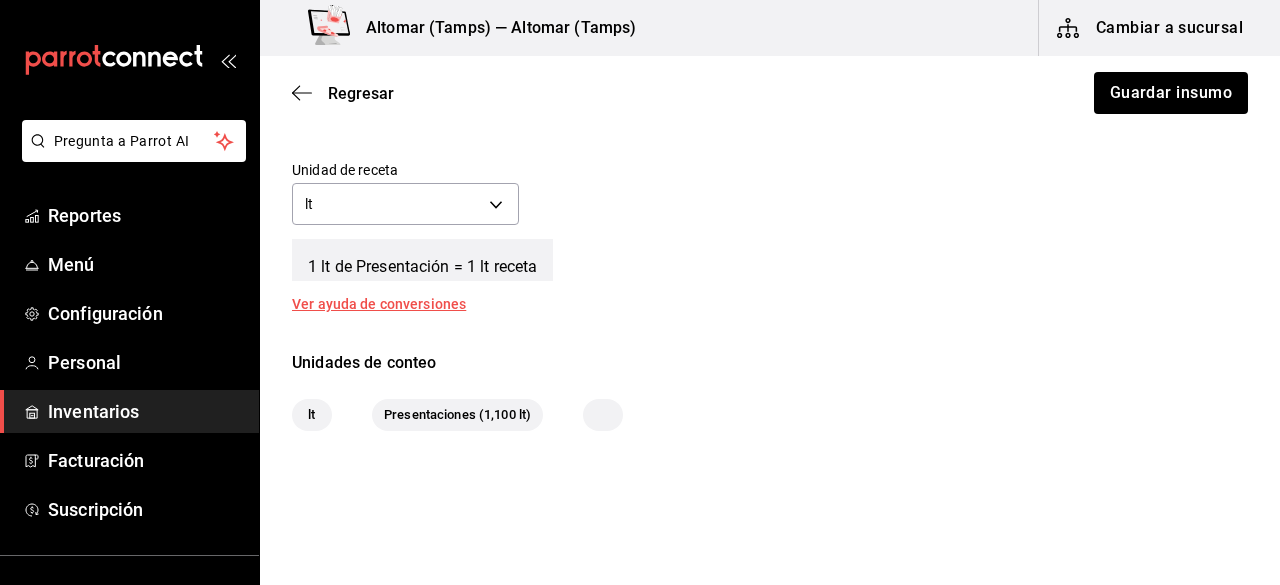 scroll, scrollTop: 794, scrollLeft: 0, axis: vertical 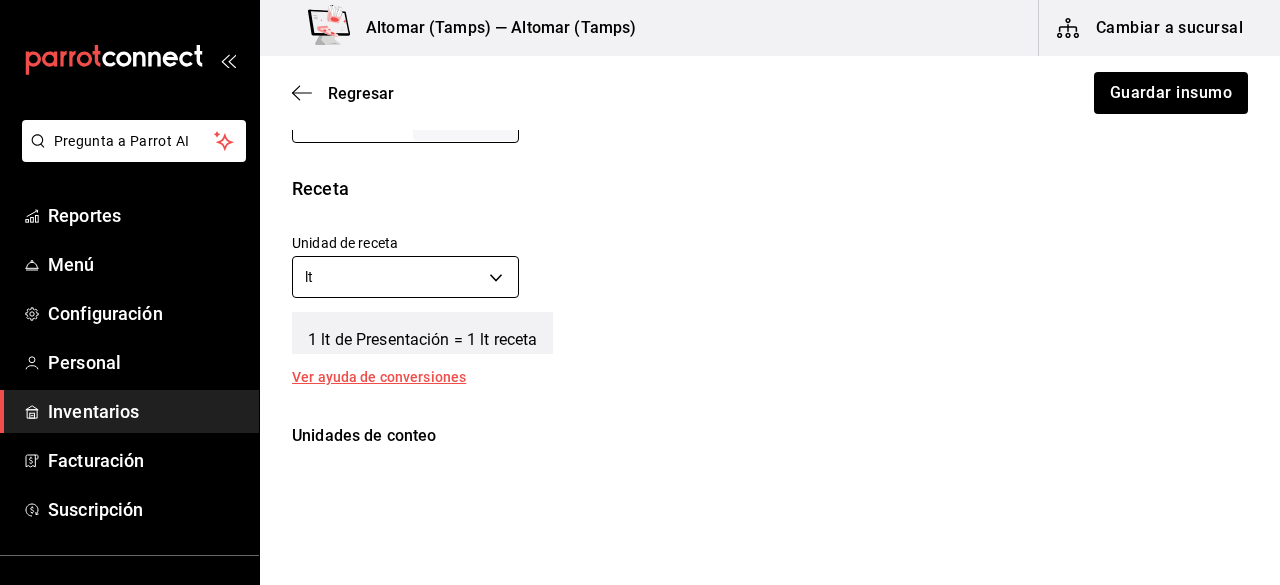 click on "Pregunta a Parrot AI Reportes   Menú   Configuración   Personal   Inventarios   Facturación   Suscripción   Ayuda Recomienda Parrot   Iván Méndez   Sugerir nueva función   Altomar (Tamps) — Altomar (Tamps) Cambiar a sucursal Regresar Guardar insumo Insumo Nombre Salsa Altomar Categoría de inventario Sub receta ​ Mínimo 1 ​ Ideal 1 ​ Insumo de producción Este insumo se produce con una receta de producción Presentación Proveedor Interno ​ Cód. de producto/Descripción Nombre de presentación Precio sin impuesto $0.00 ​ Impuestos IVA 0% Precio con impuestos $0.00 ​ Unidad de presentación 1,100 lt LITER ​ Receta Unidad de receta lt LITER Factor de conversión 1,100 ​ 1 lt de Presentación = 1 lt receta Ver ayuda de conversiones Unidades de conteo lt Presentaciones (1,100 lt) GANA 1 MES GRATIS EN TU SUSCRIPCIÓN AQUÍ Pregunta a Parrot AI Reportes   Menú   Configuración   Personal   Inventarios   Facturación   Suscripción   Ayuda Recomienda Parrot   Iván Méndez" at bounding box center [640, 236] 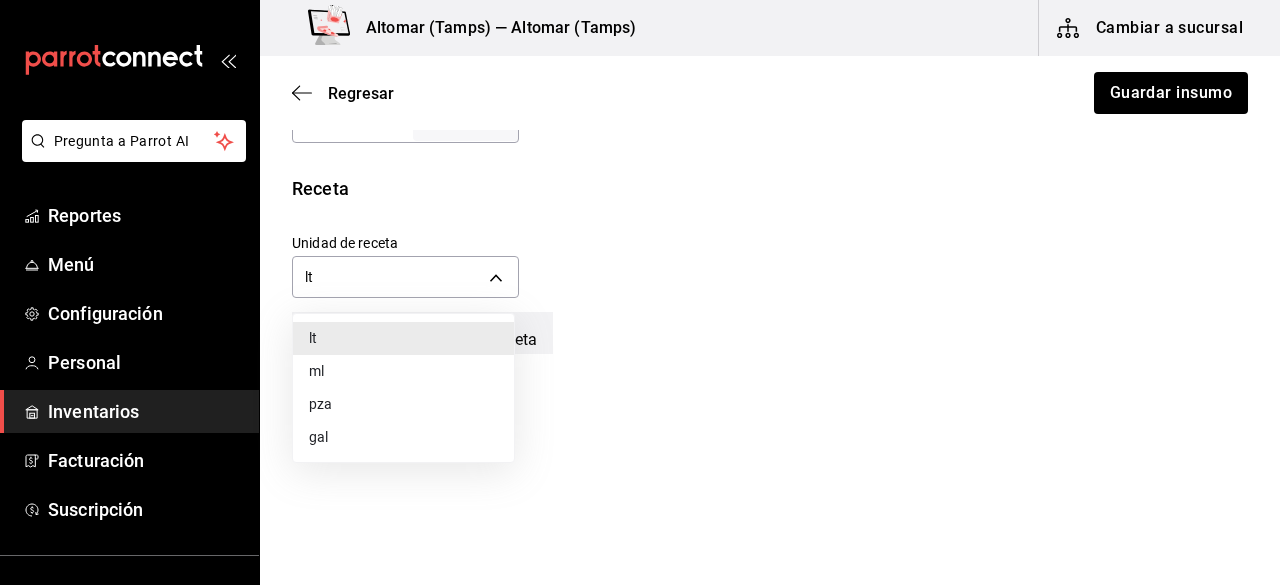 click on "ml" at bounding box center (403, 371) 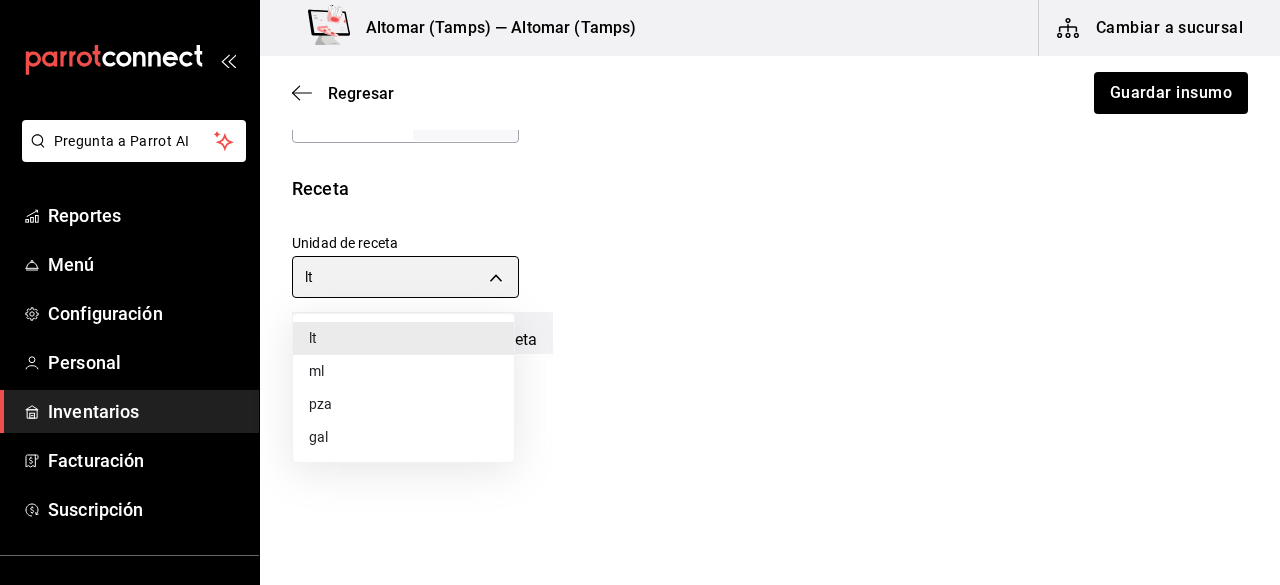type on "MILLILITER" 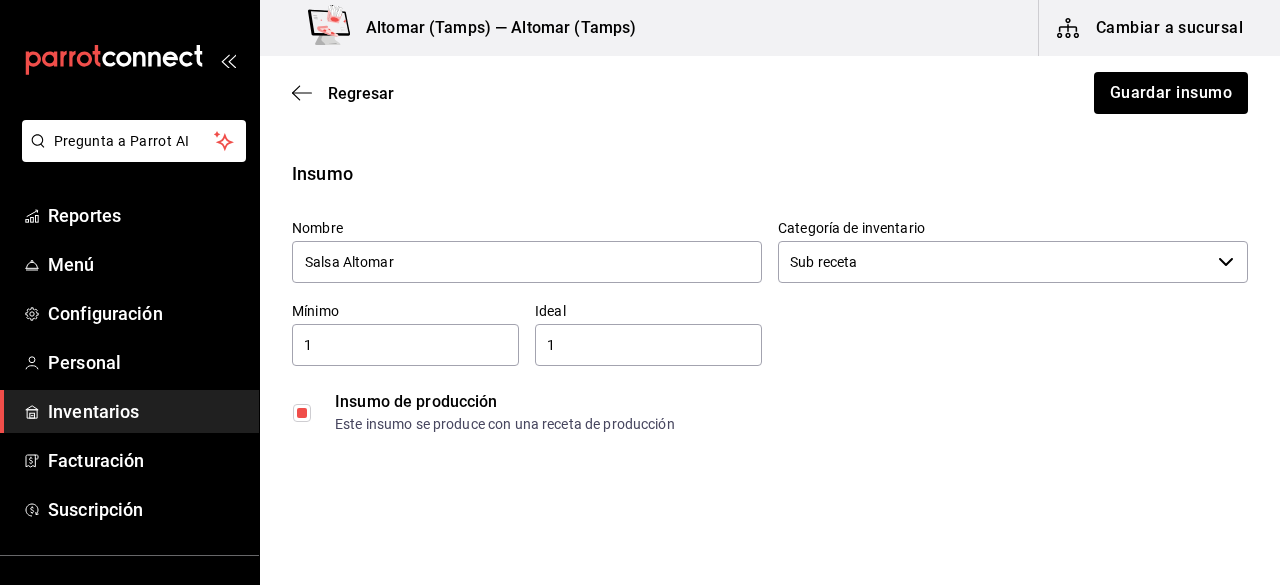 scroll, scrollTop: 0, scrollLeft: 0, axis: both 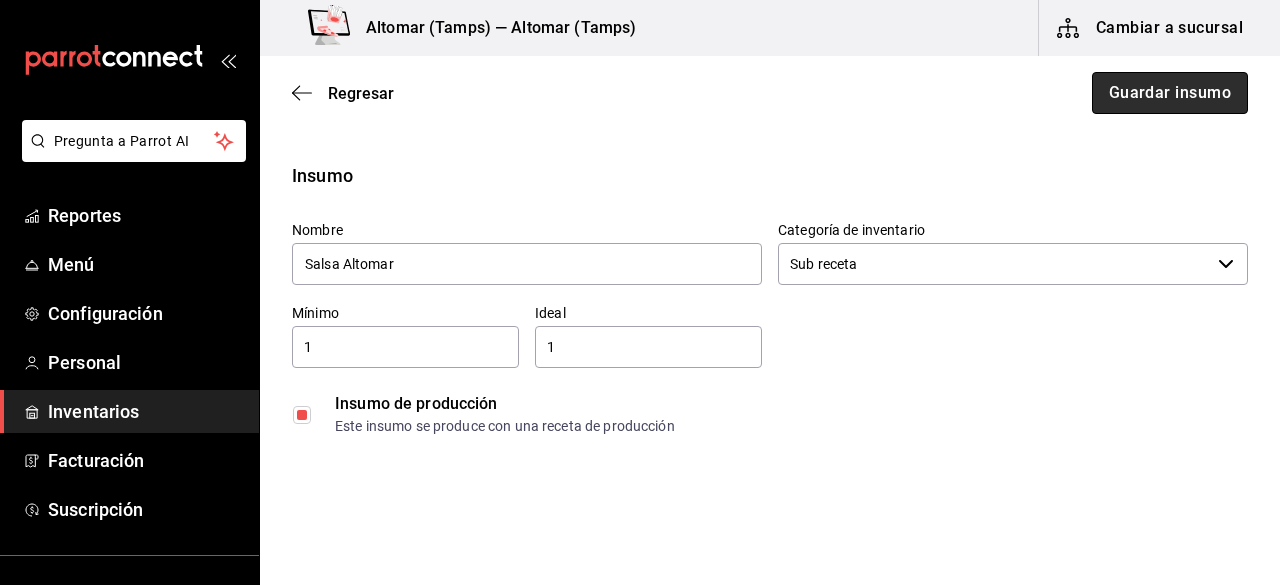click on "Guardar insumo" at bounding box center [1170, 93] 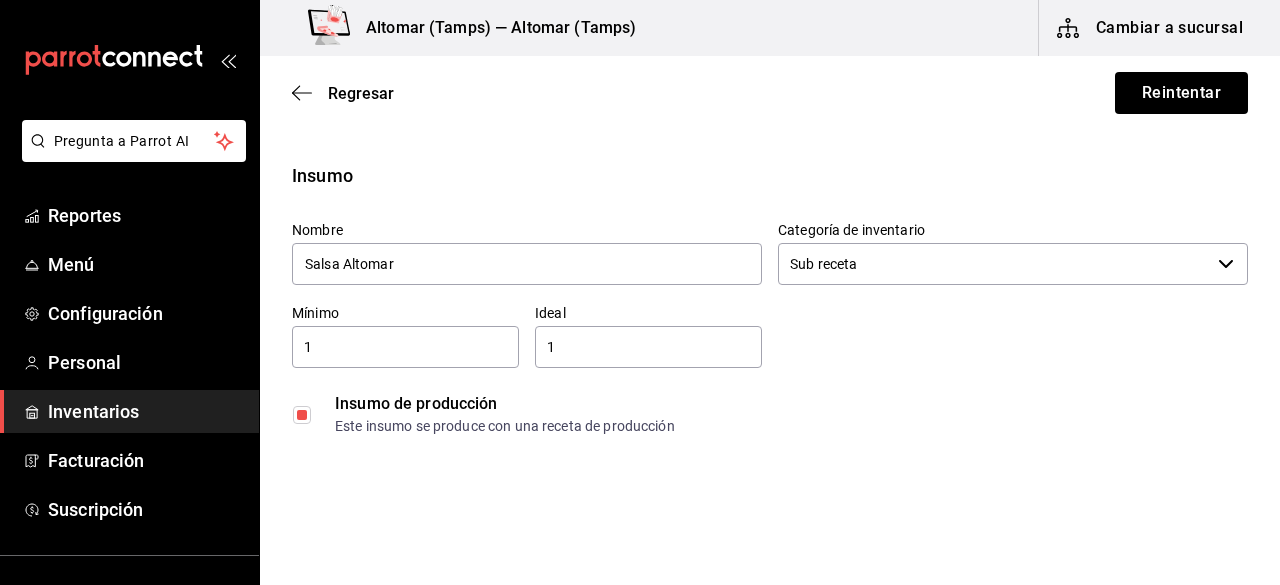 click on "1" at bounding box center (648, 347) 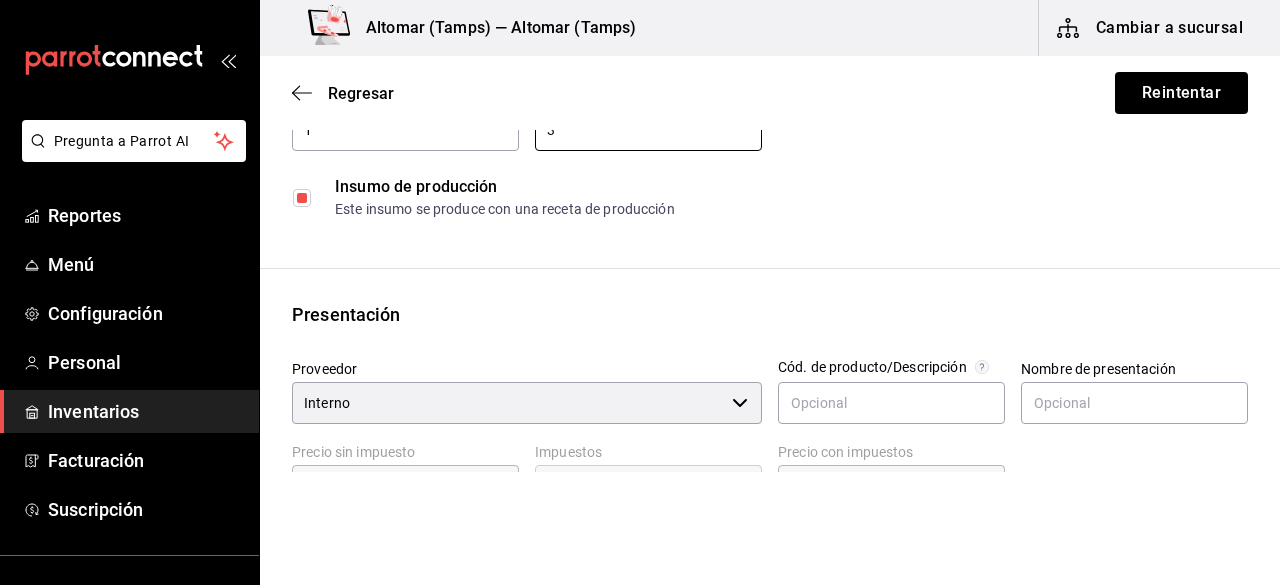 scroll, scrollTop: 0, scrollLeft: 0, axis: both 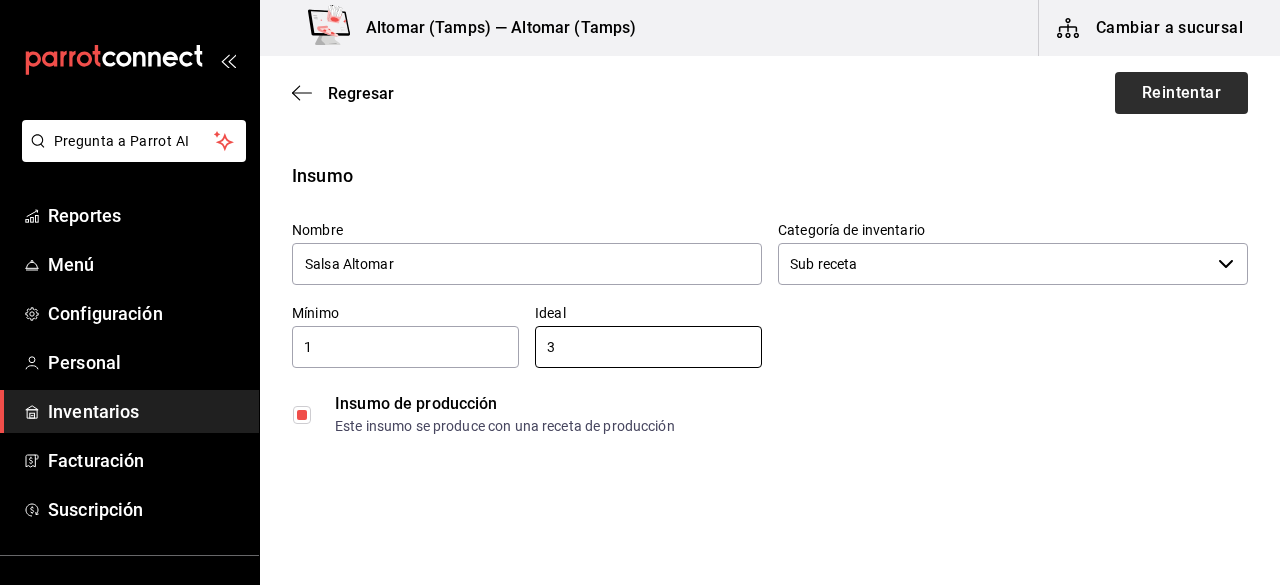 type on "3" 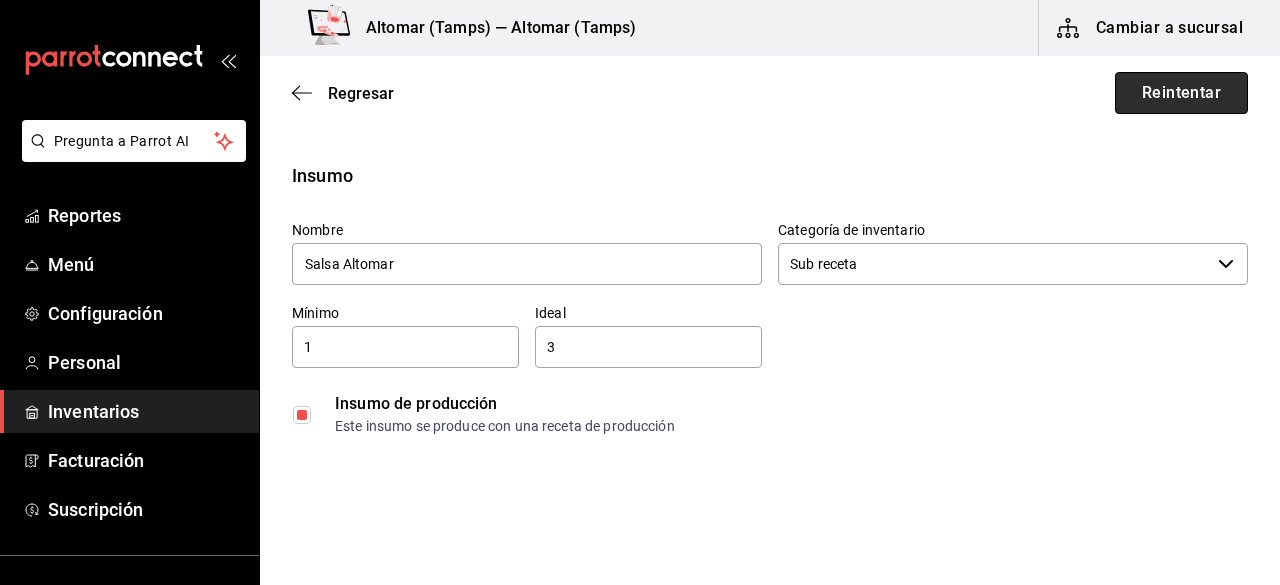 click on "Reintentar" at bounding box center (1181, 93) 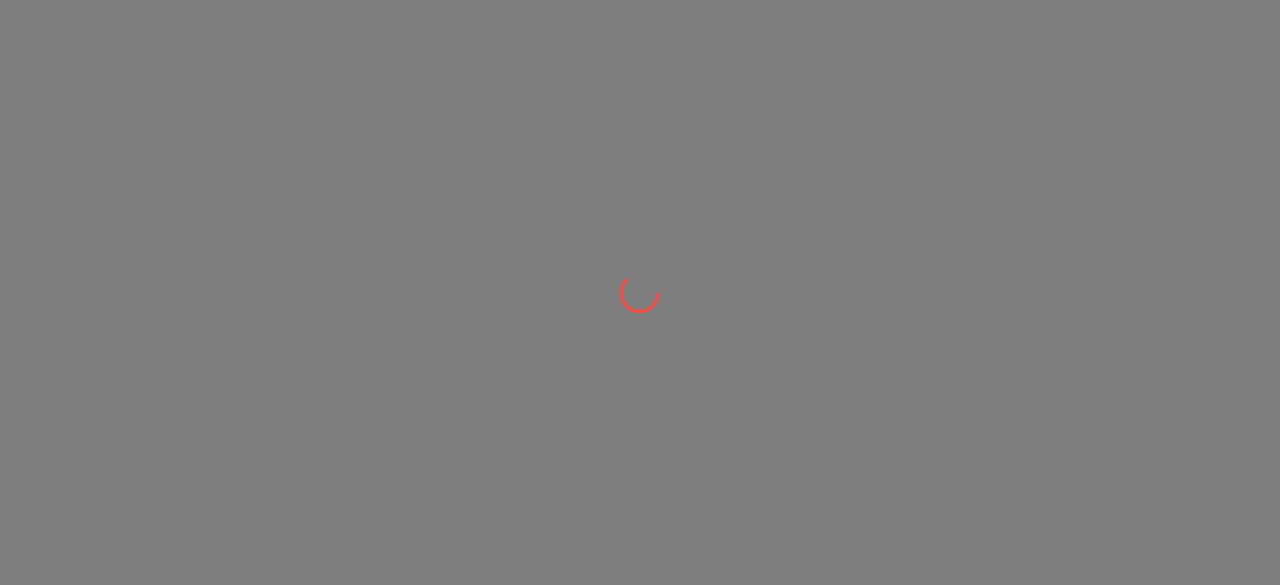 scroll, scrollTop: 0, scrollLeft: 0, axis: both 